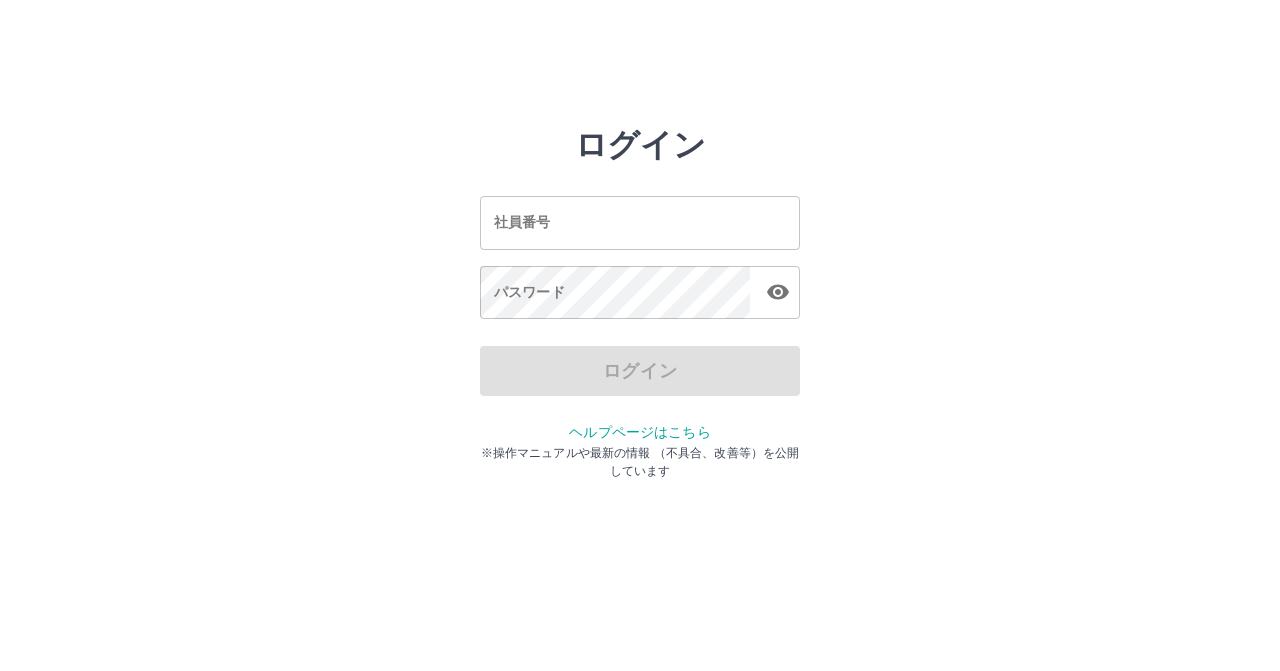 scroll, scrollTop: 0, scrollLeft: 0, axis: both 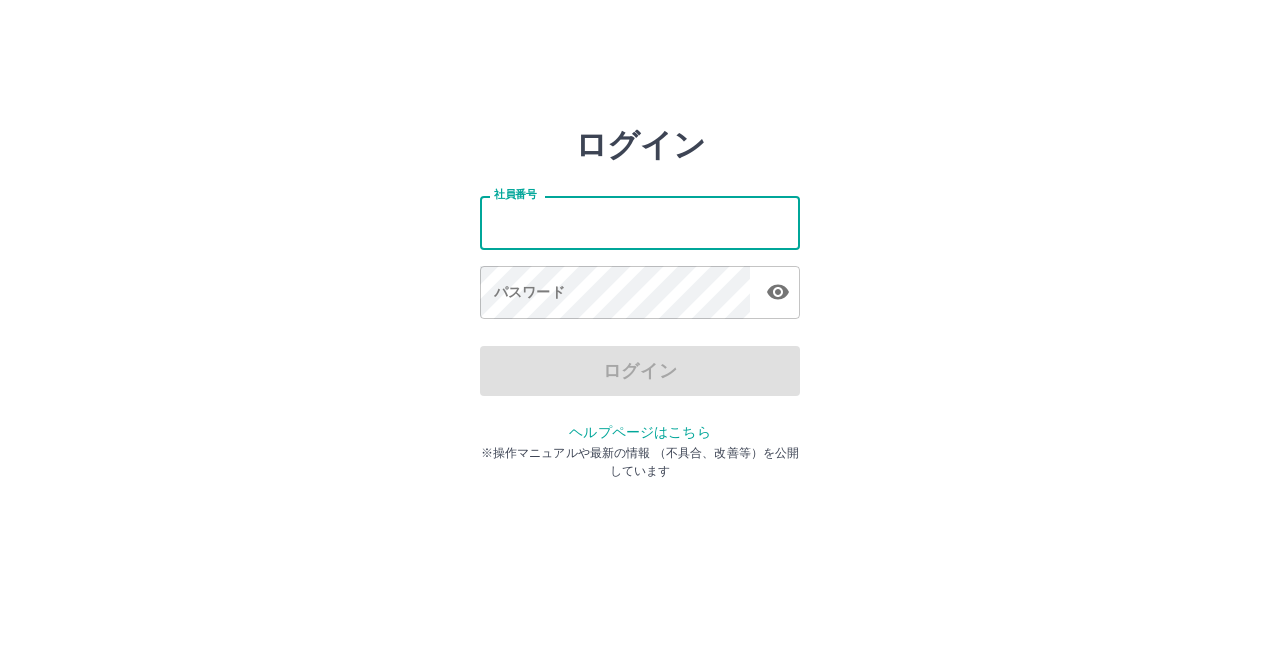 click on "社員番号" at bounding box center [640, 222] 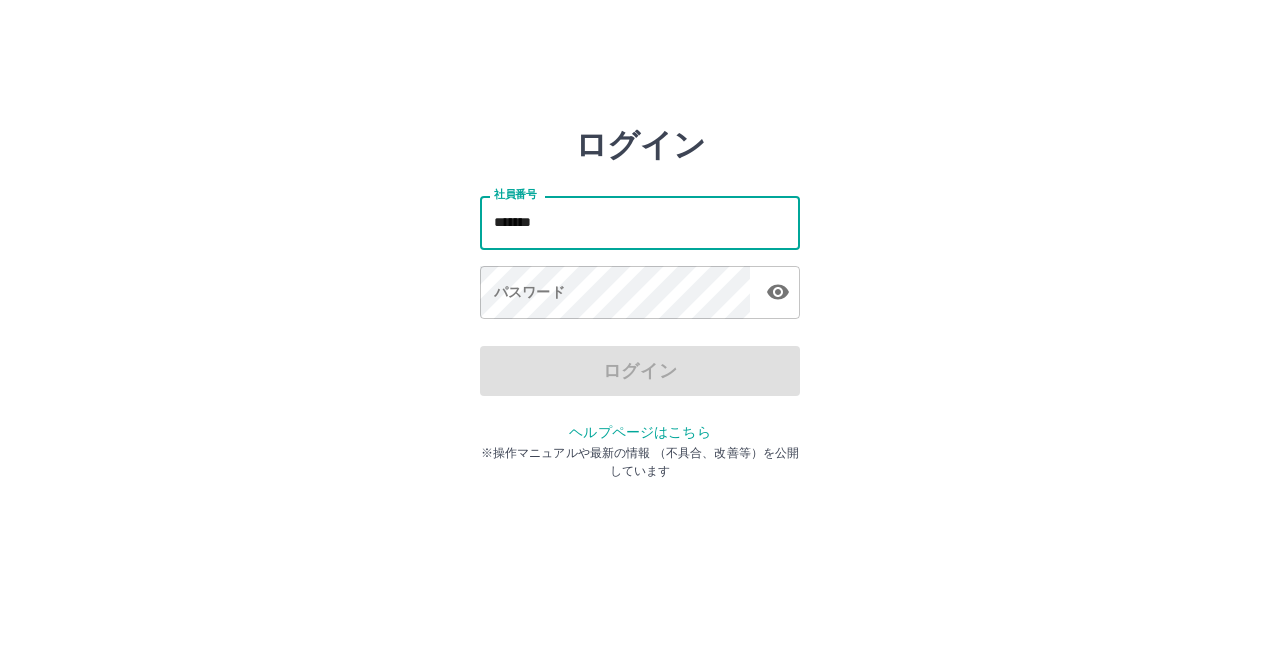 type on "*******" 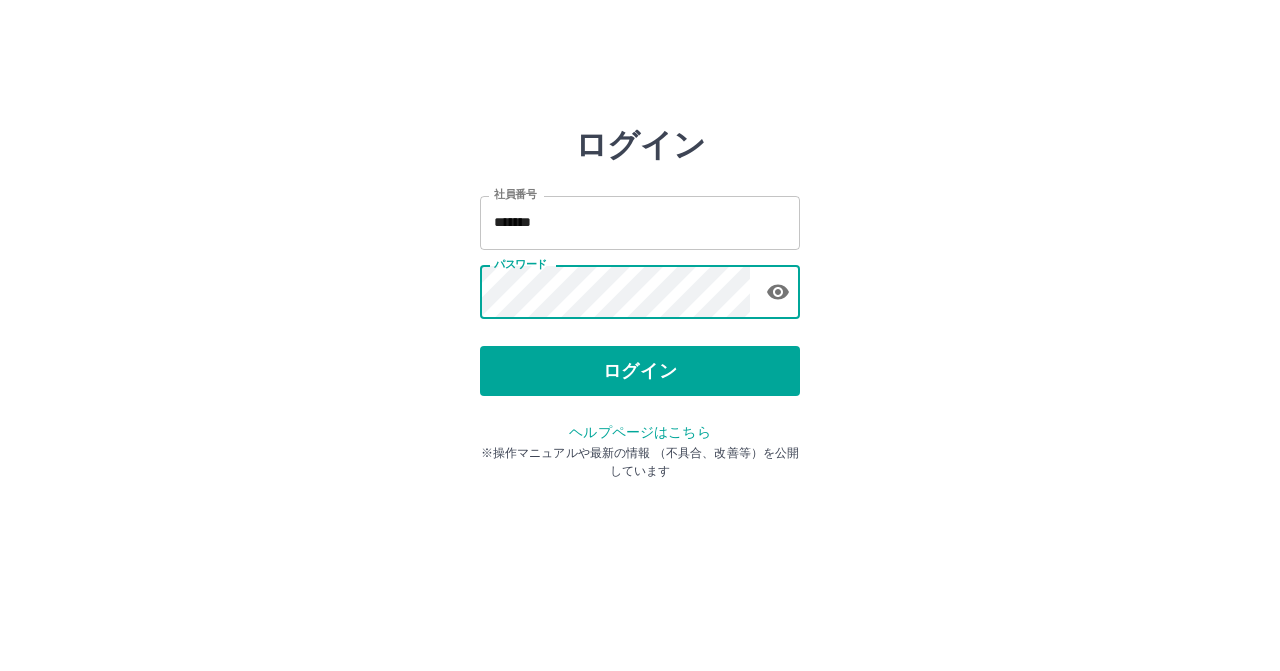 type 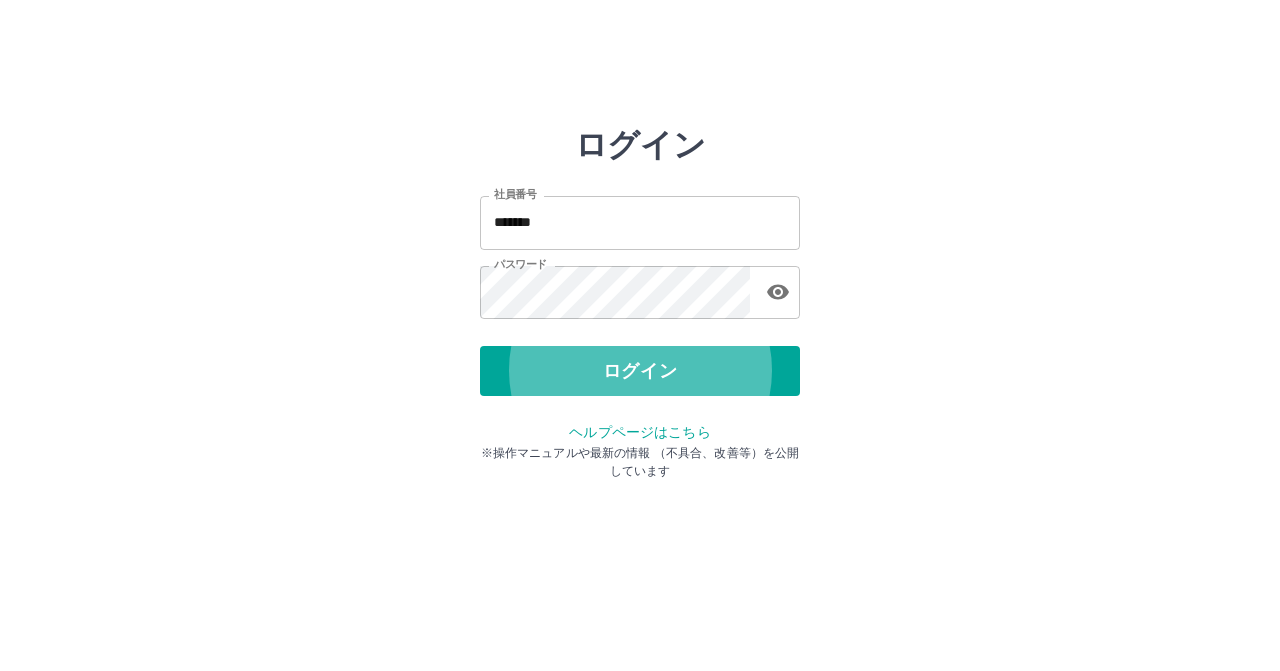 type 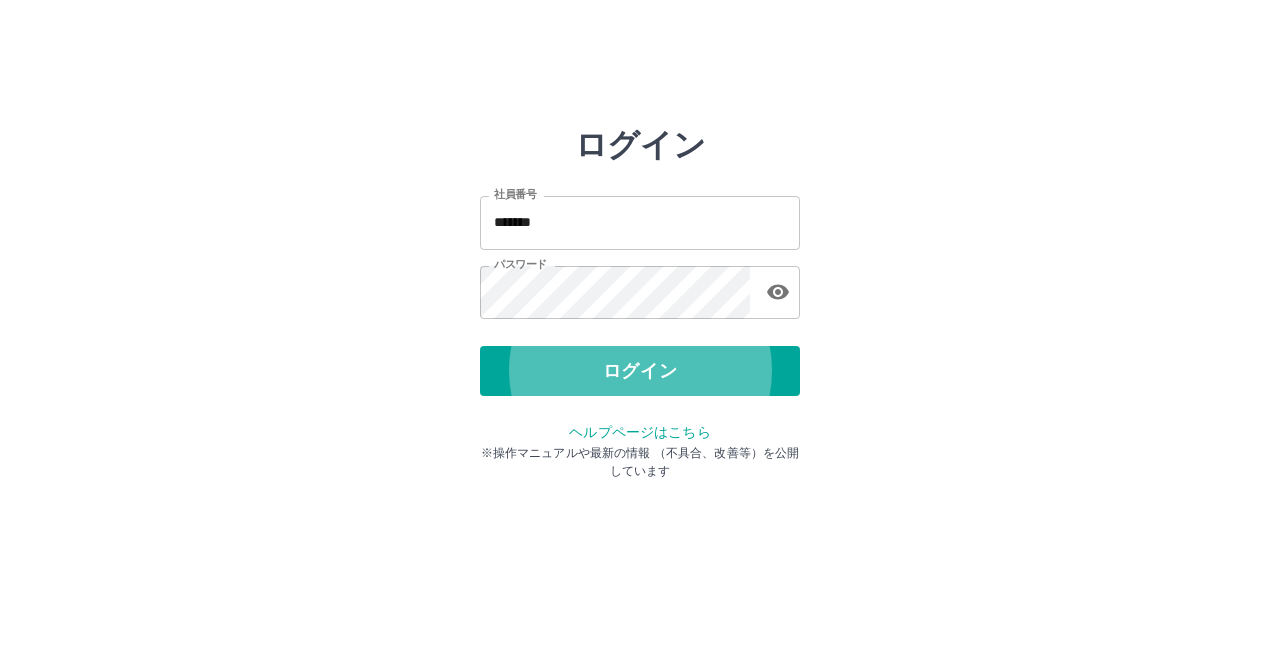 click on "ログイン" at bounding box center (640, 371) 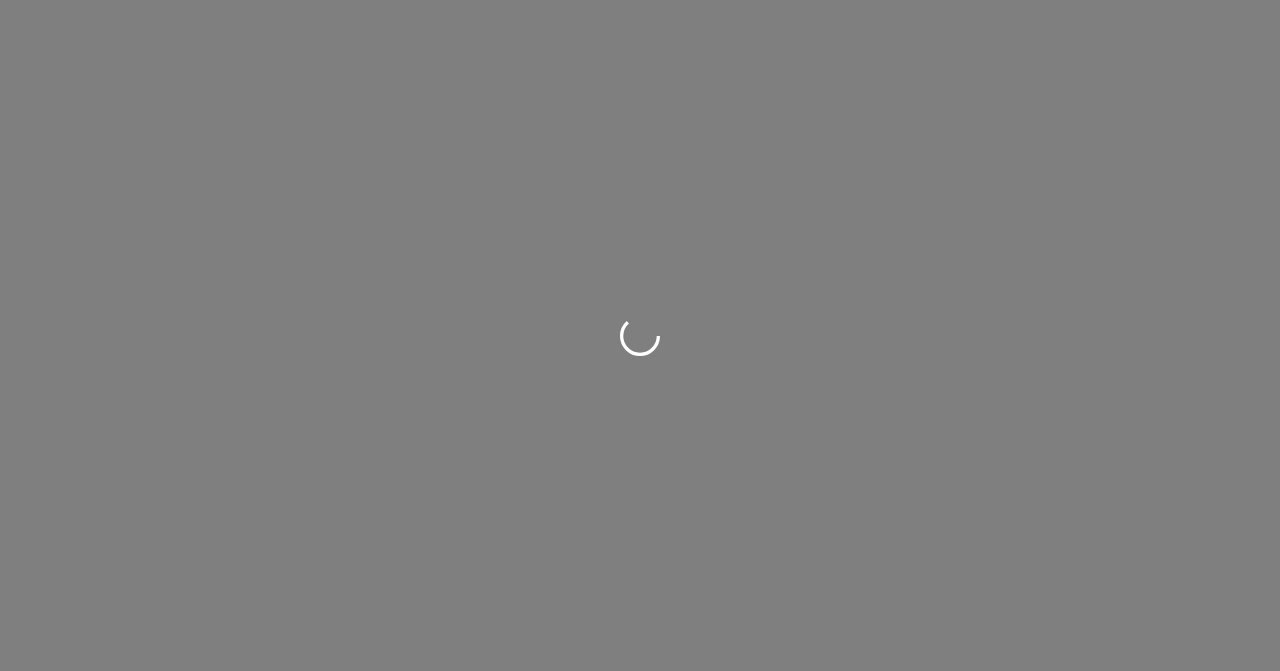 scroll, scrollTop: 0, scrollLeft: 0, axis: both 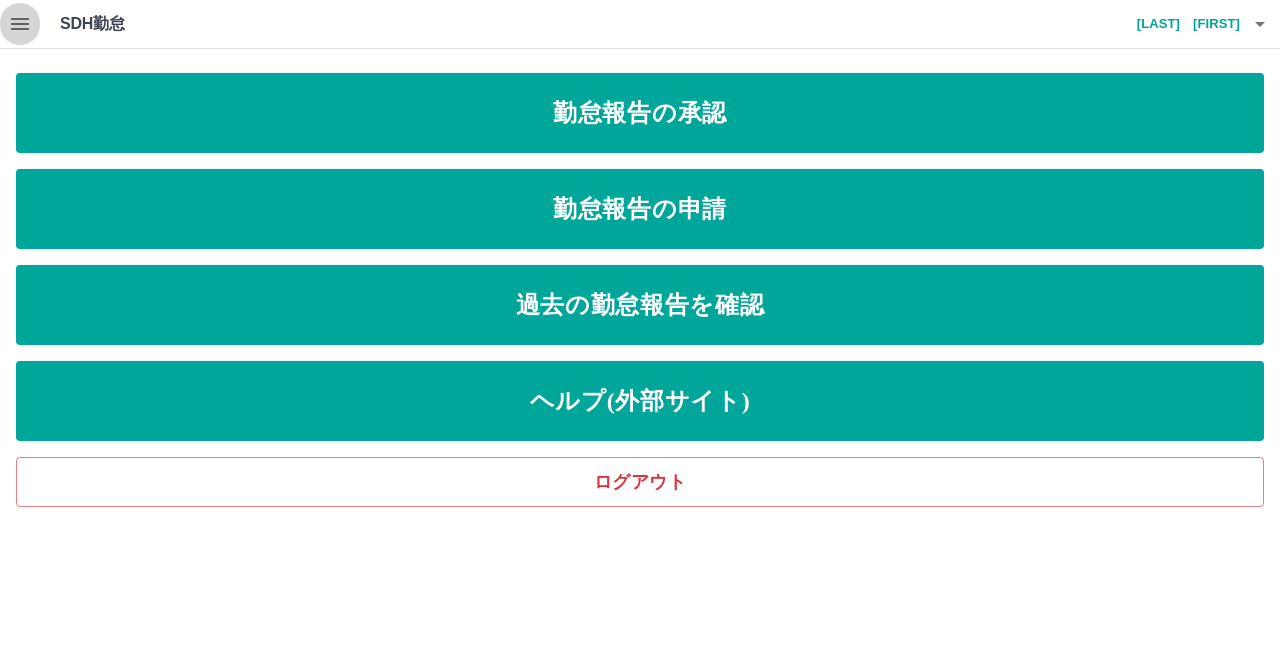 click 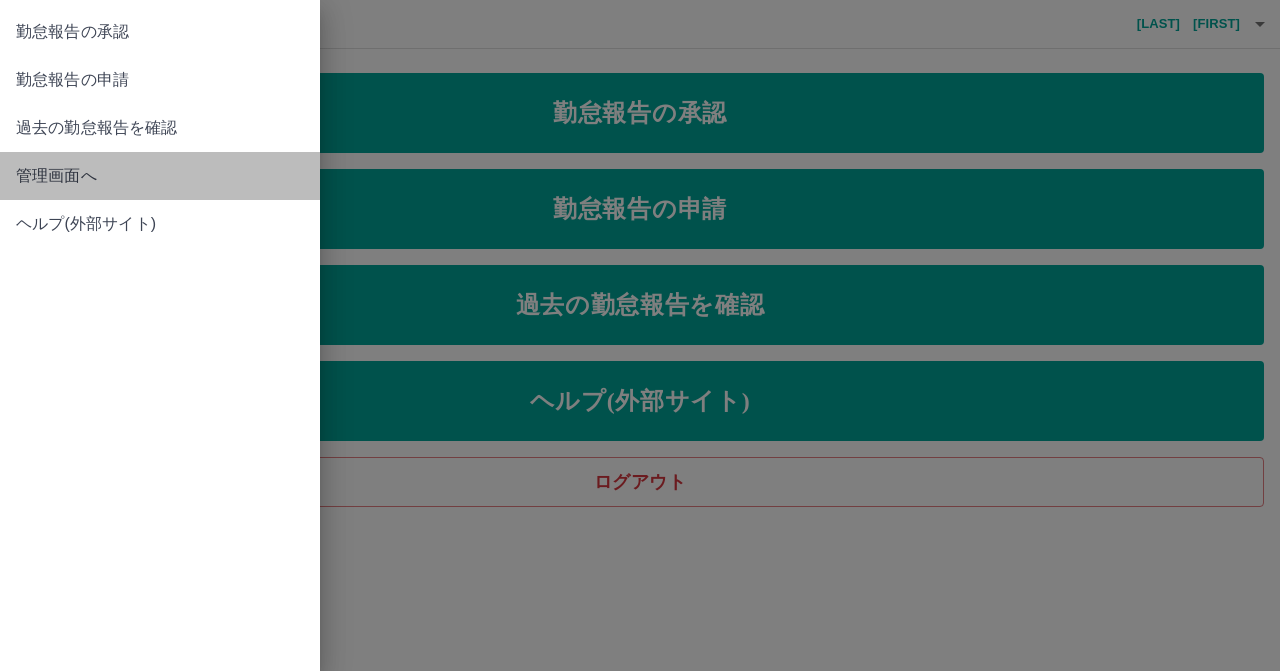 click on "管理画面へ" at bounding box center [160, 176] 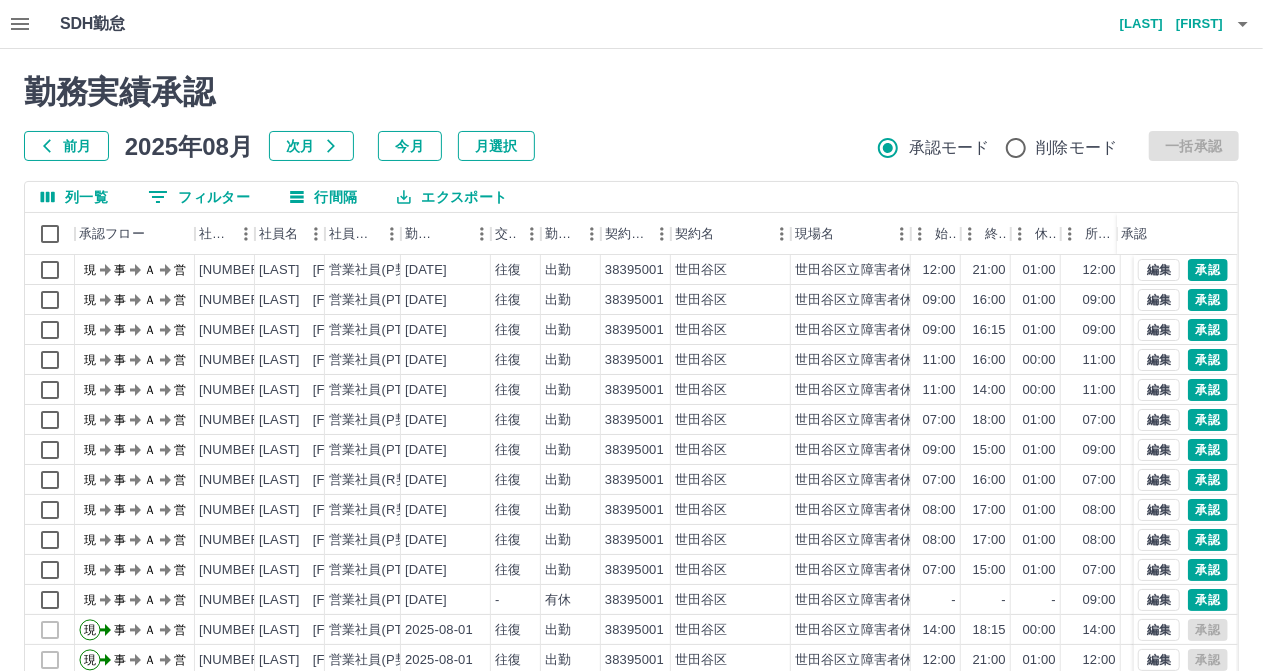 click on "0 フィルター" at bounding box center [199, 197] 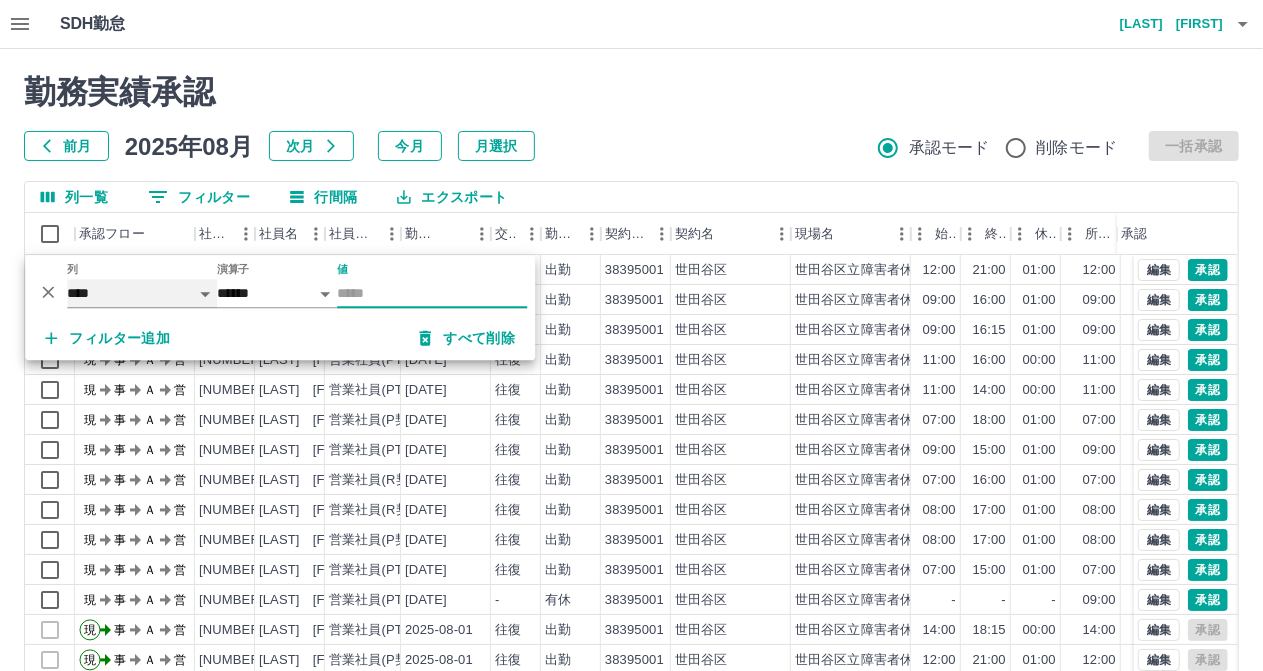 click on "**** *** **** *** *** **** ***** *** *** ** ** ** **** **** **** ** ** *** **** *****" at bounding box center [142, 293] 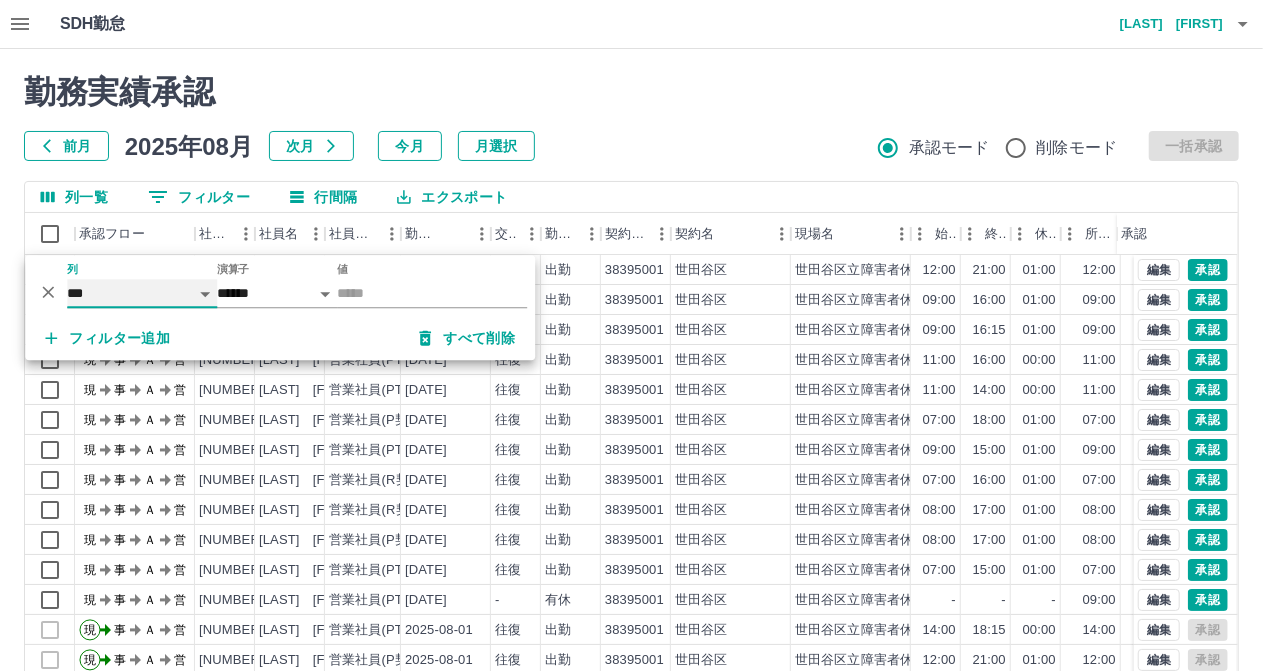 click on "**** *** **** *** *** **** ***** *** *** ** ** ** **** **** **** ** ** *** **** *****" at bounding box center (142, 293) 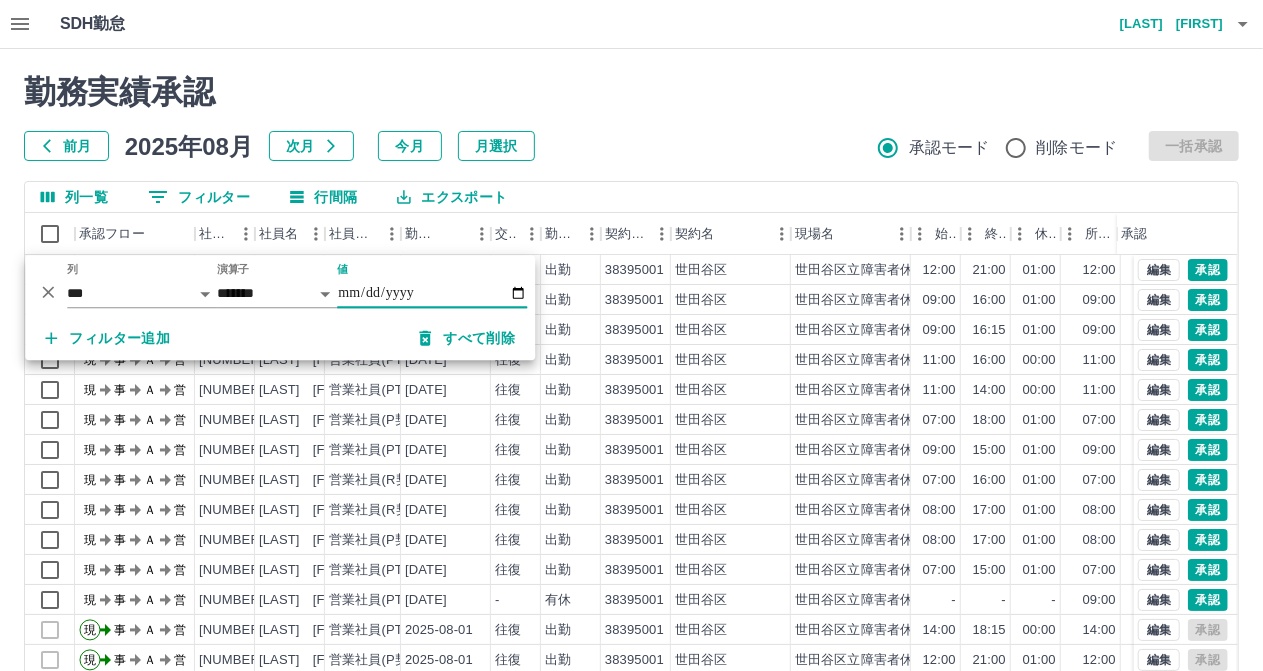 click on "値" at bounding box center (432, 293) 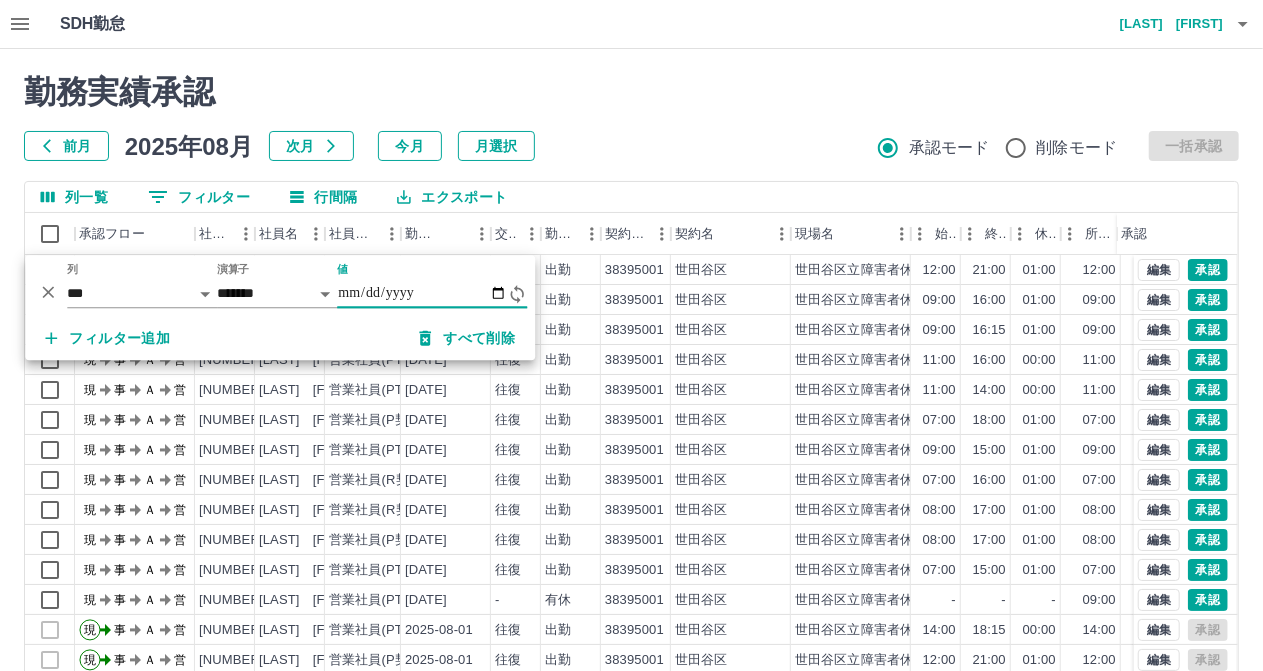 type on "**********" 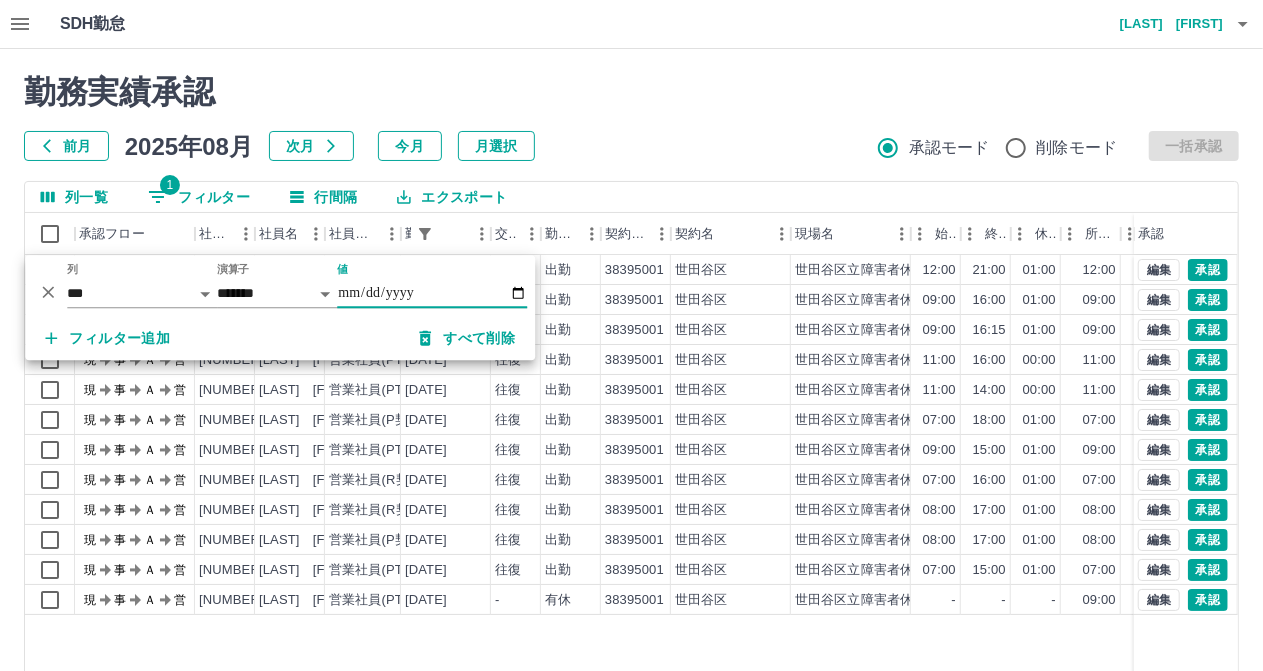 click on "現 事 Ａ 営 0042214 石嶋　真 営業社員(P契約) 2025-08-02 往復 出勤 38395001 世田谷区 世田谷区立障害者休養ホームひまわり荘 12:00 21:00 01:00 12:00 21:00 01:00 09:00 08:00 00:00 現 事 Ａ 営 0057704 山下　一子 営業社員(PT契約) 2025-08-02 往復 出勤 38395001 世田谷区 世田谷区立障害者休養ホームひまわり荘 09:00 16:00 01:00 09:00 16:00 01:00 07:00 06:00 00:00 現 事 Ａ 営 0033496 三重野　加代子 営業社員(PT契約) 2025-08-02 往復 出勤 38395001 世田谷区 世田谷区立障害者休養ホームひまわり荘 09:00 16:15 01:00 09:00 16:15 01:00 07:15 06:15 00:00 現 事 Ａ 営 0047736 太田　和子 営業社員(PT契約) 2025-08-02 往復 出勤 38395001 世田谷区 世田谷区立障害者休養ホームひまわり荘 11:00 16:00 00:00 11:00 16:00 00:00 05:00 05:00 00:00 現 事 Ａ 営 0038790 村石　有美子 営業社員(PT契約) 2025-08-02 往復 出勤 38395001 世田谷区 11:00 14:00 00:00 11:00 14:00 現" at bounding box center (898, 511) 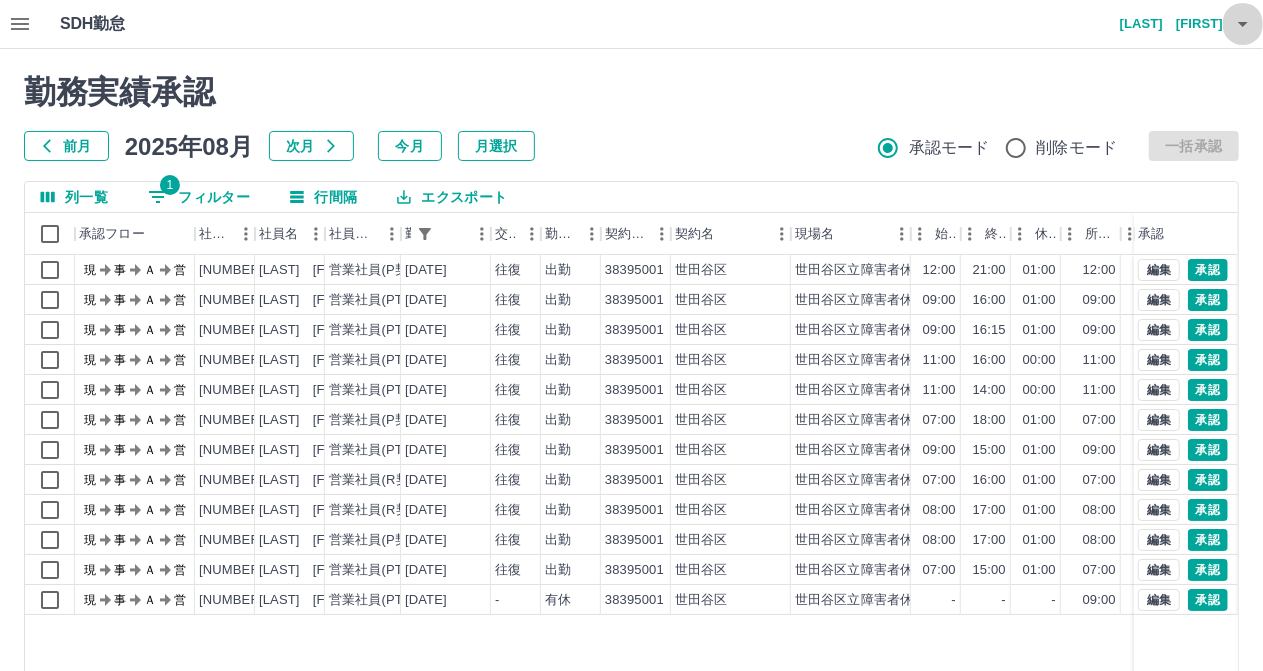 click 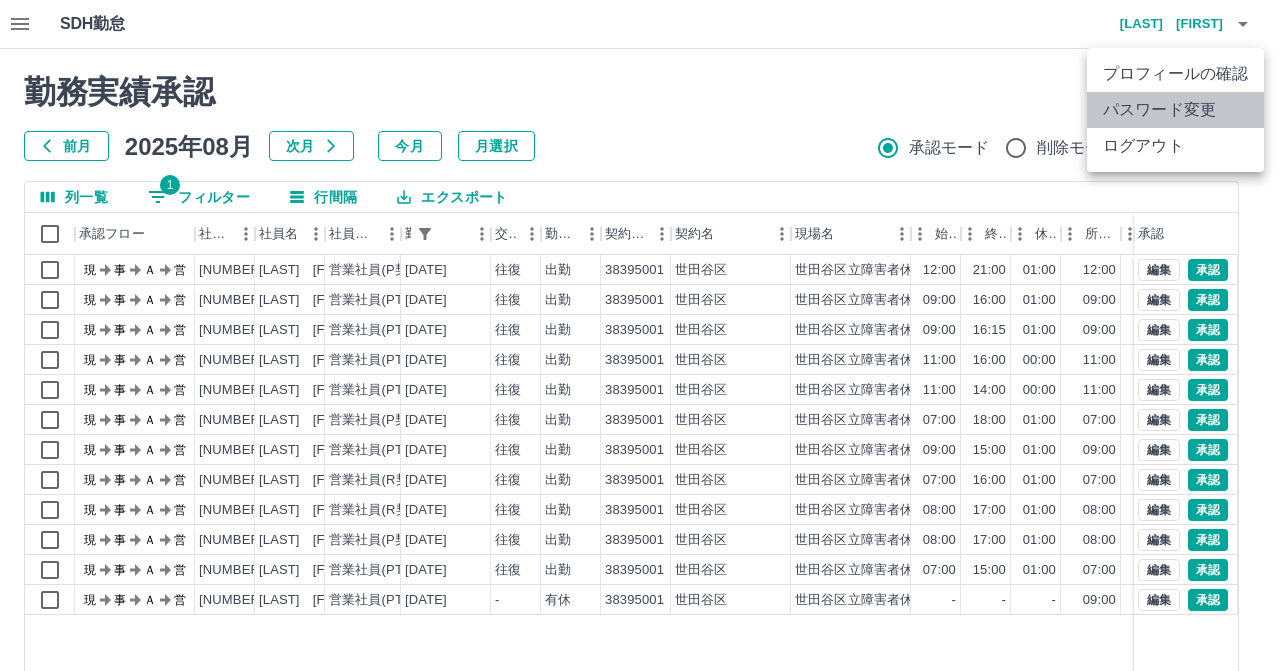 click on "パスワード変更" at bounding box center [1175, 110] 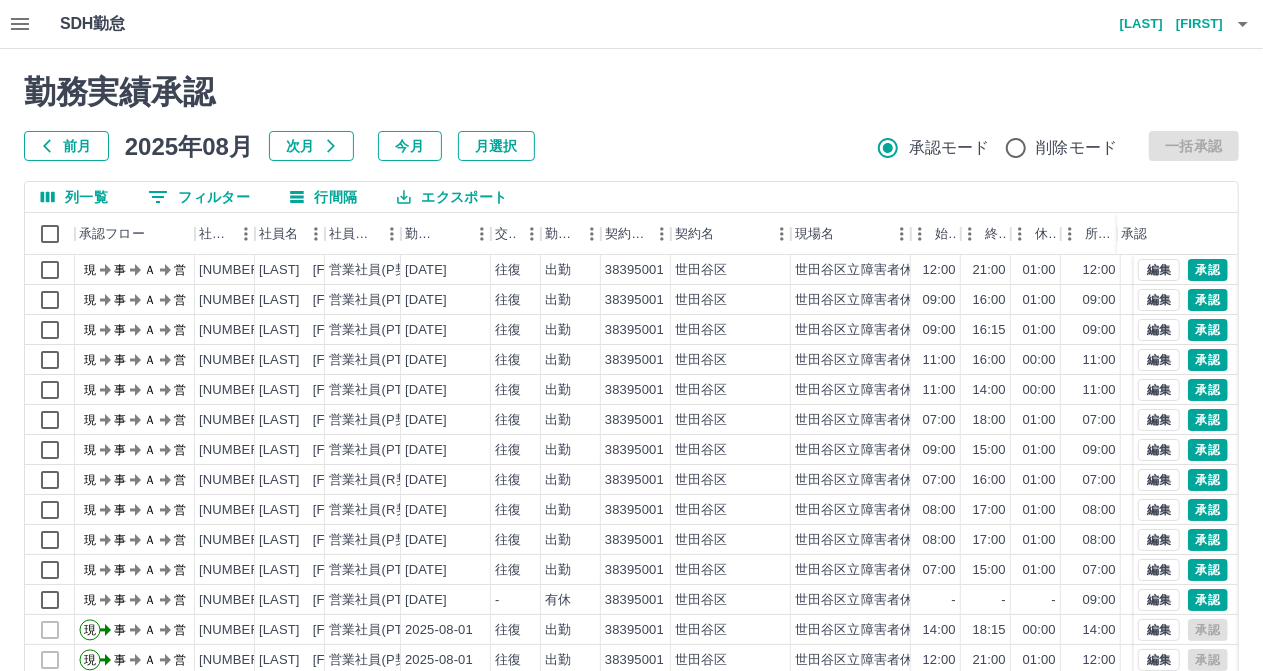 click 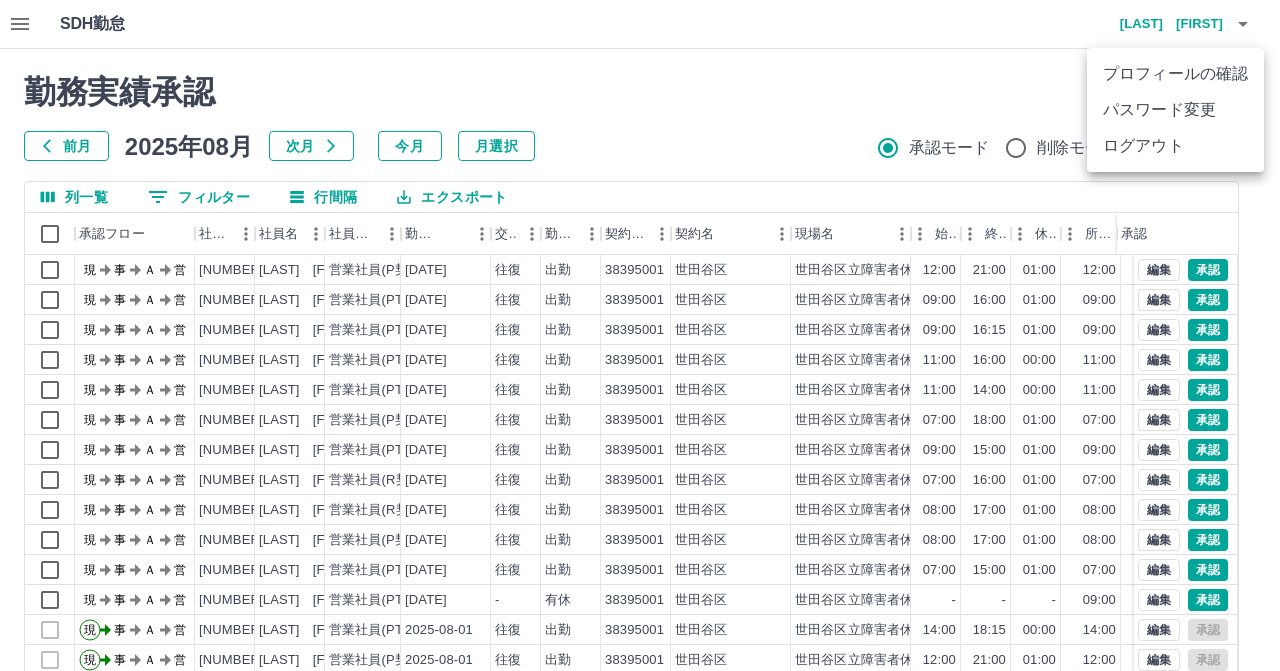 click on "ログアウト" at bounding box center (1175, 146) 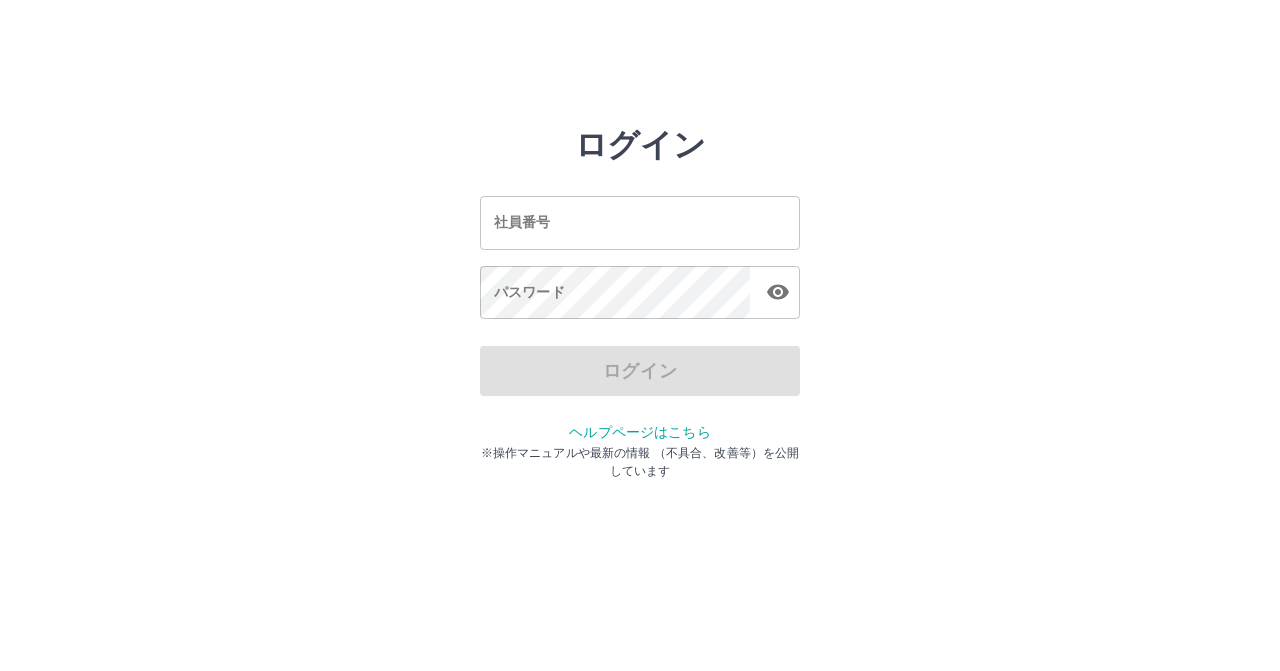 scroll, scrollTop: 0, scrollLeft: 0, axis: both 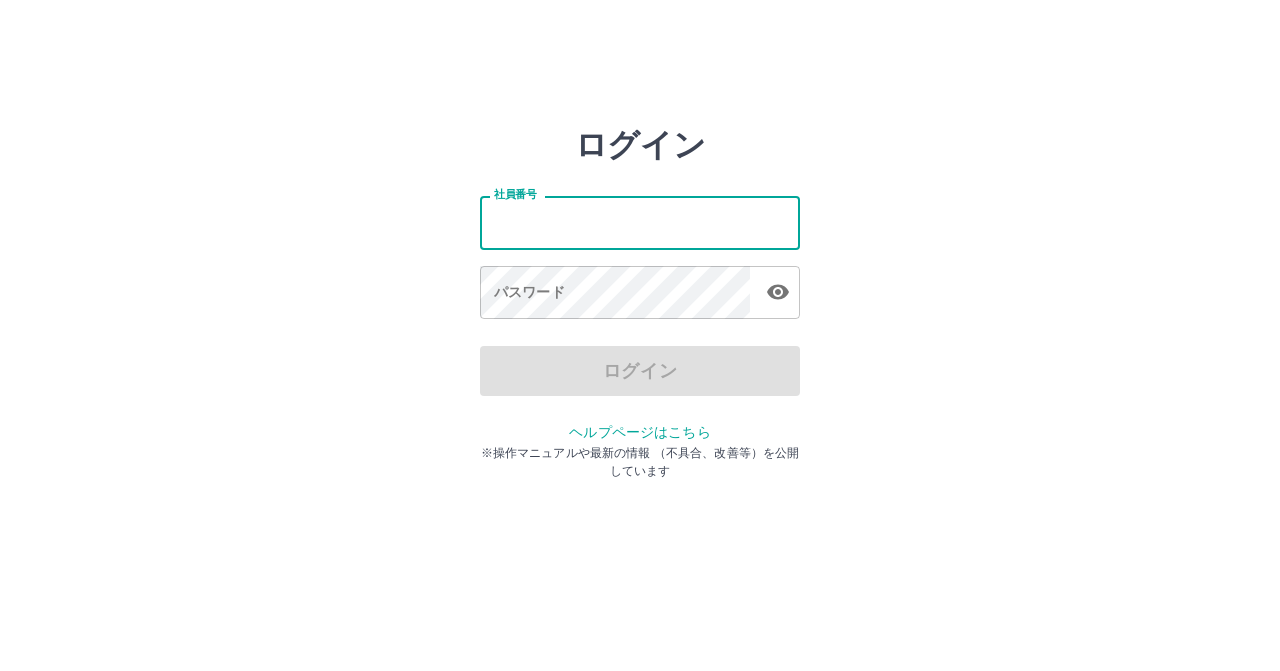 click on "社員番号" at bounding box center (640, 222) 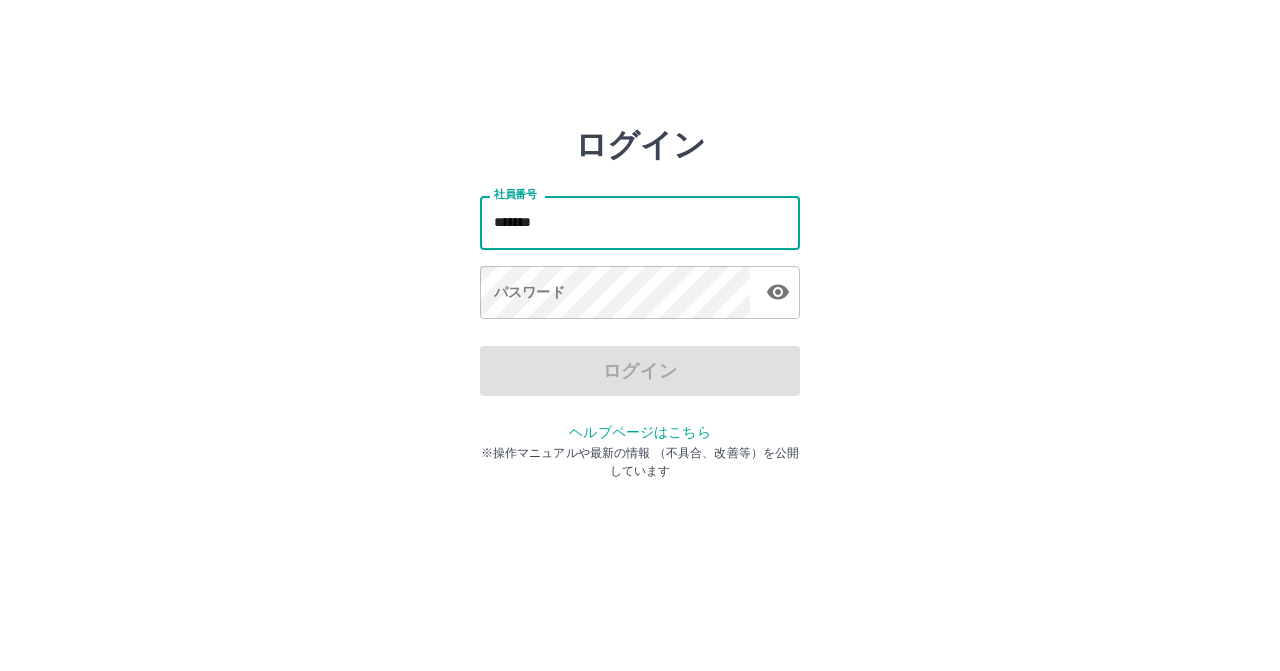 type on "*******" 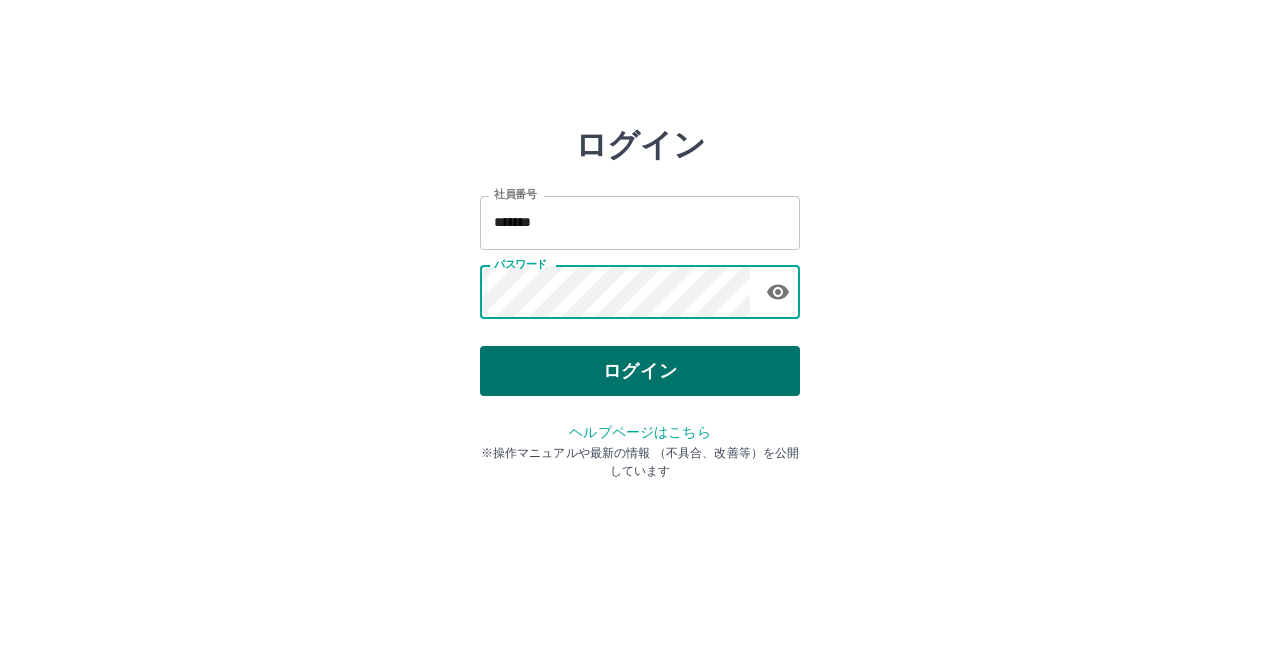 click on "ログイン" at bounding box center [640, 371] 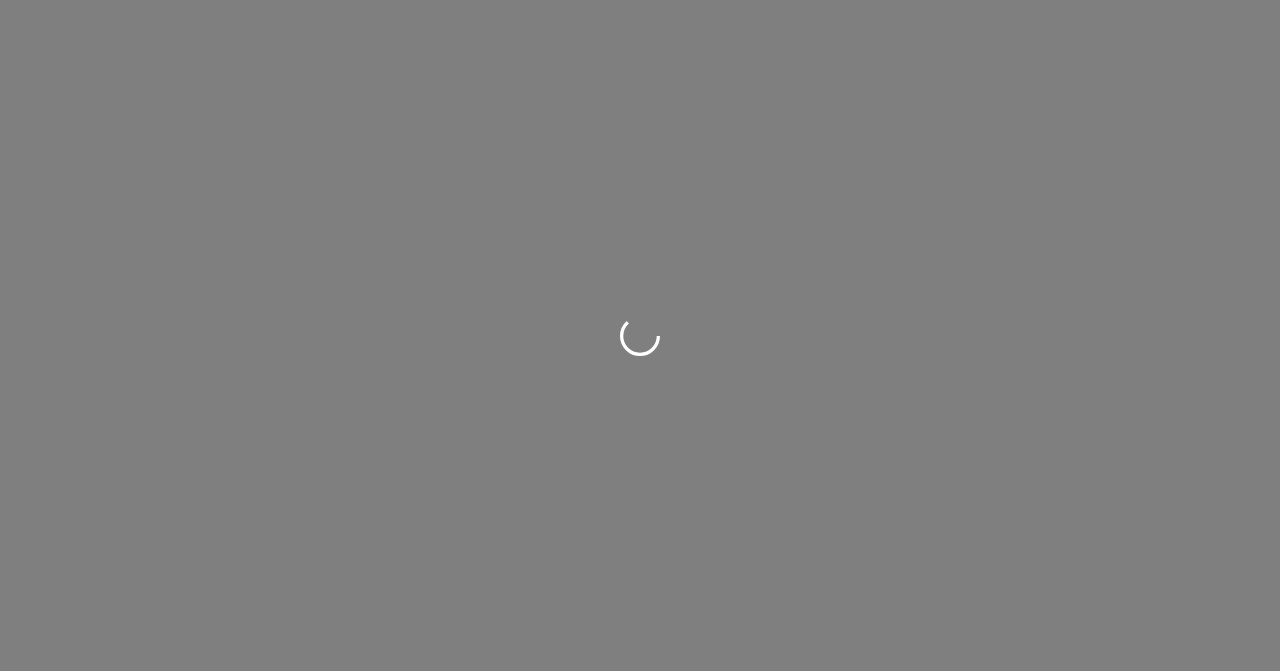 scroll, scrollTop: 0, scrollLeft: 0, axis: both 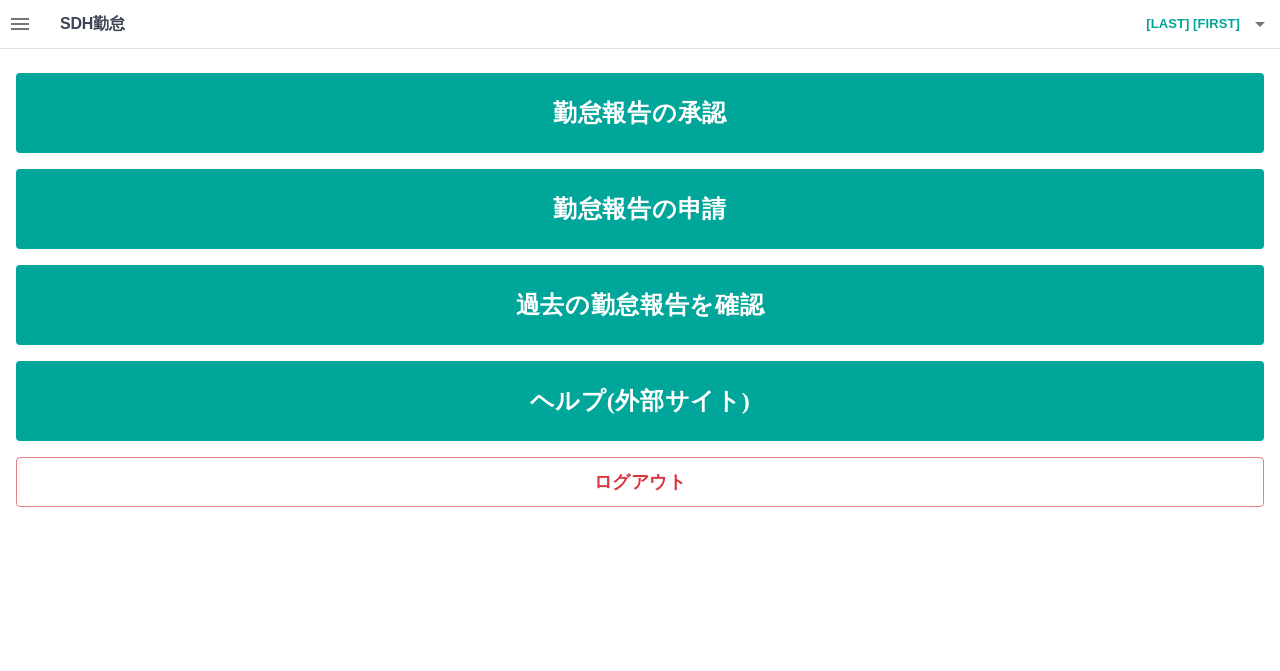 click on "[LAST] [FIRST]" at bounding box center (1180, 24) 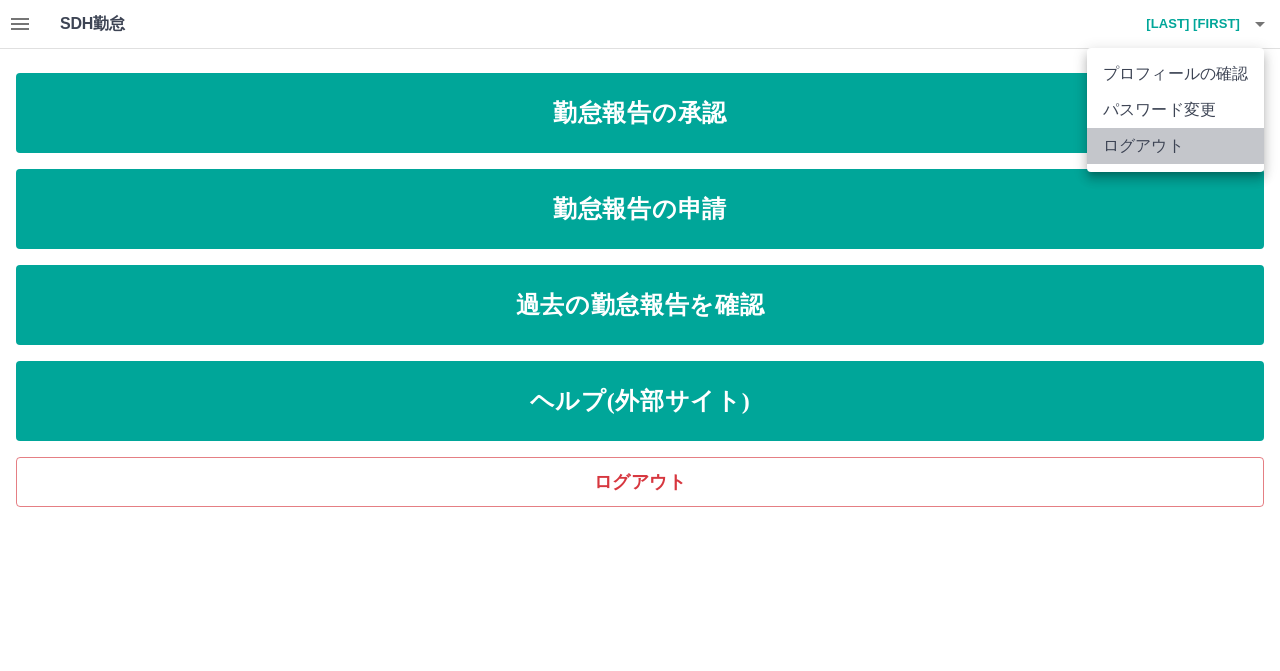 click on "ログアウト" at bounding box center (1175, 146) 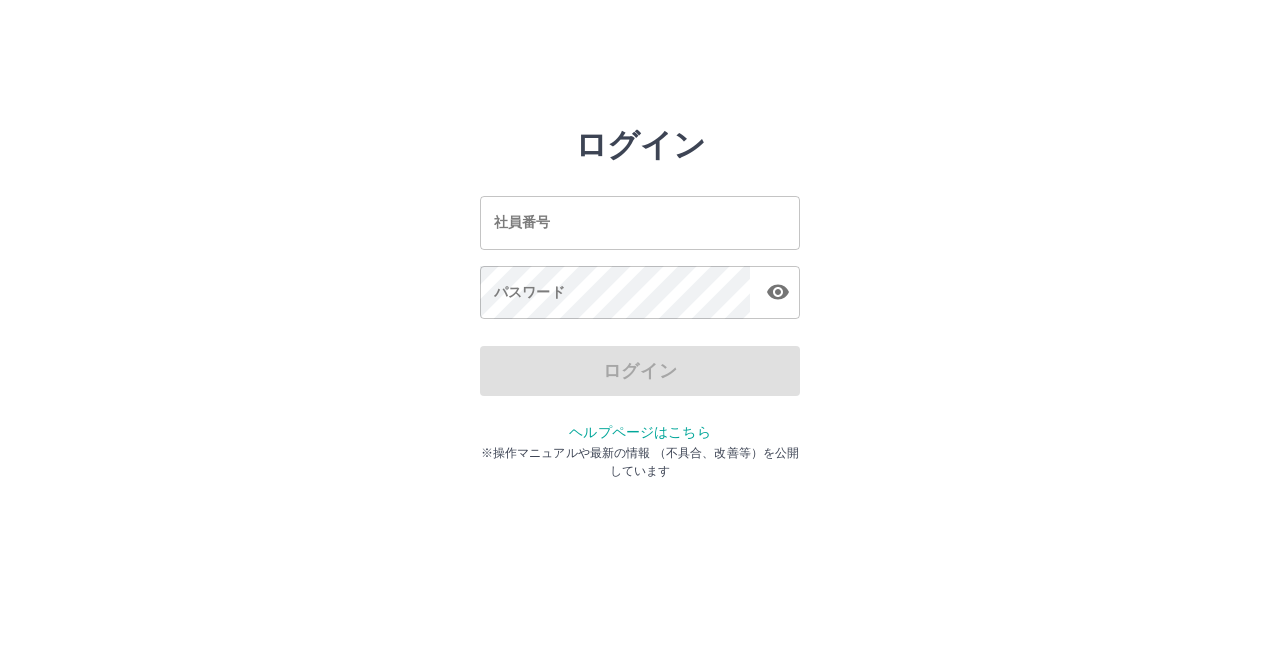 scroll, scrollTop: 0, scrollLeft: 0, axis: both 